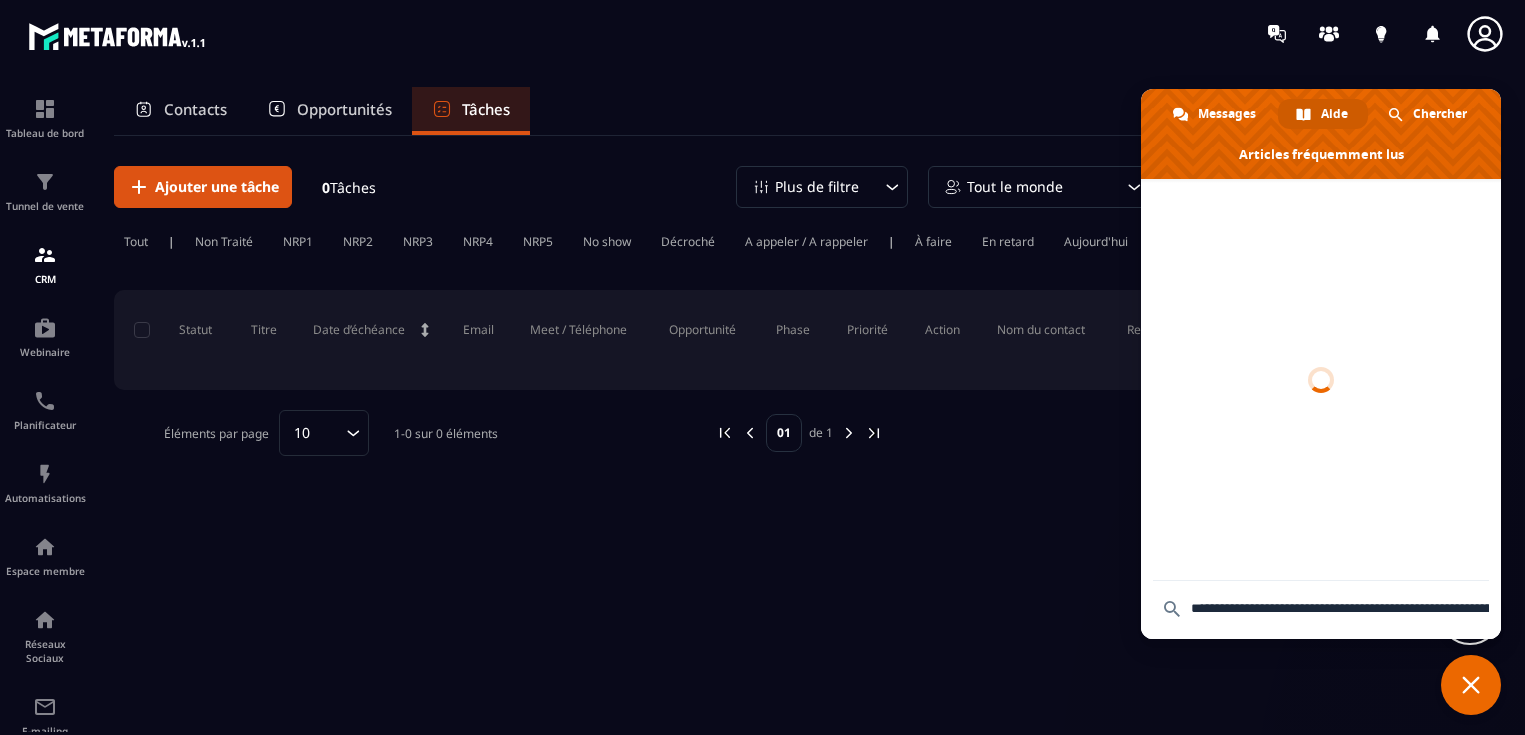 scroll, scrollTop: 0, scrollLeft: 0, axis: both 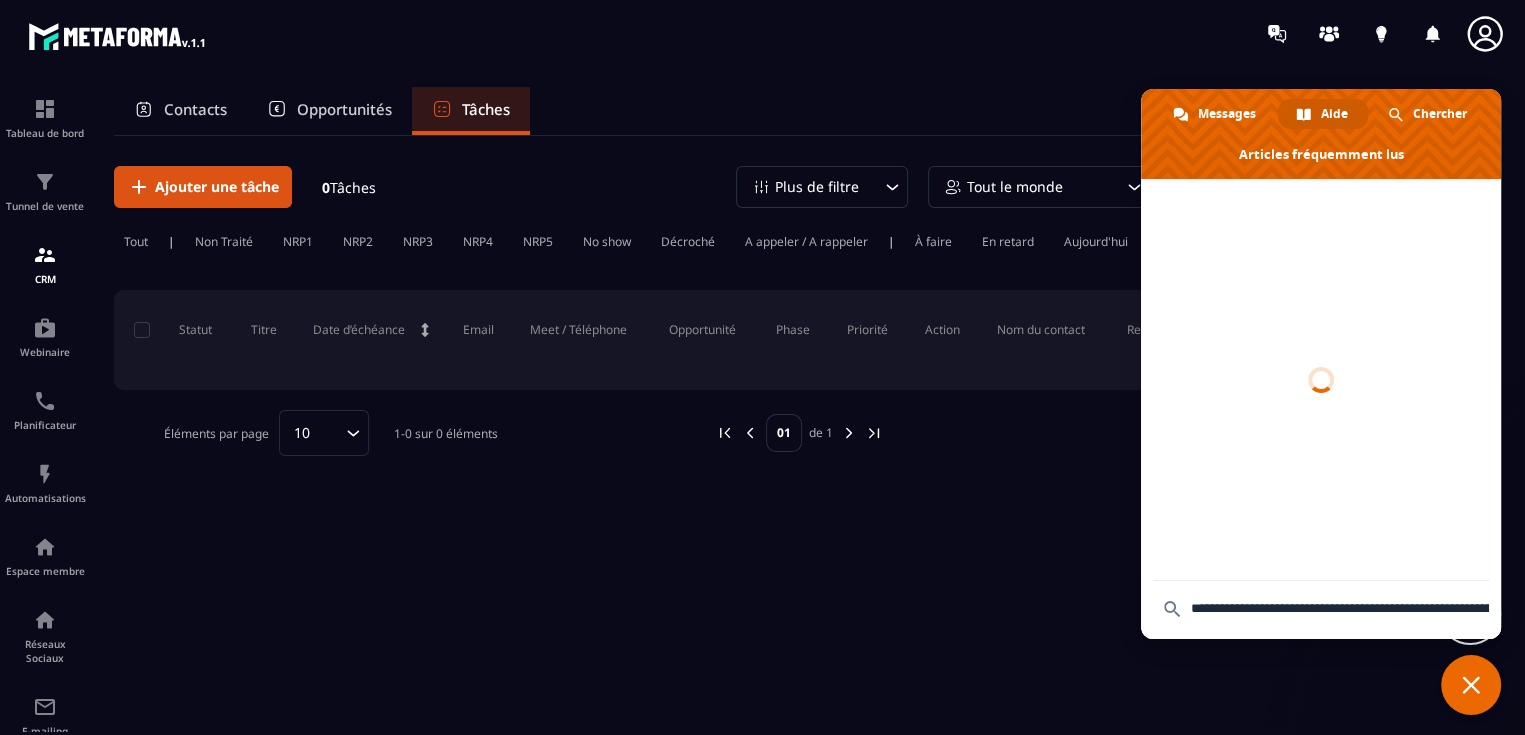 click on "Tout le monde" at bounding box center [1015, 187] 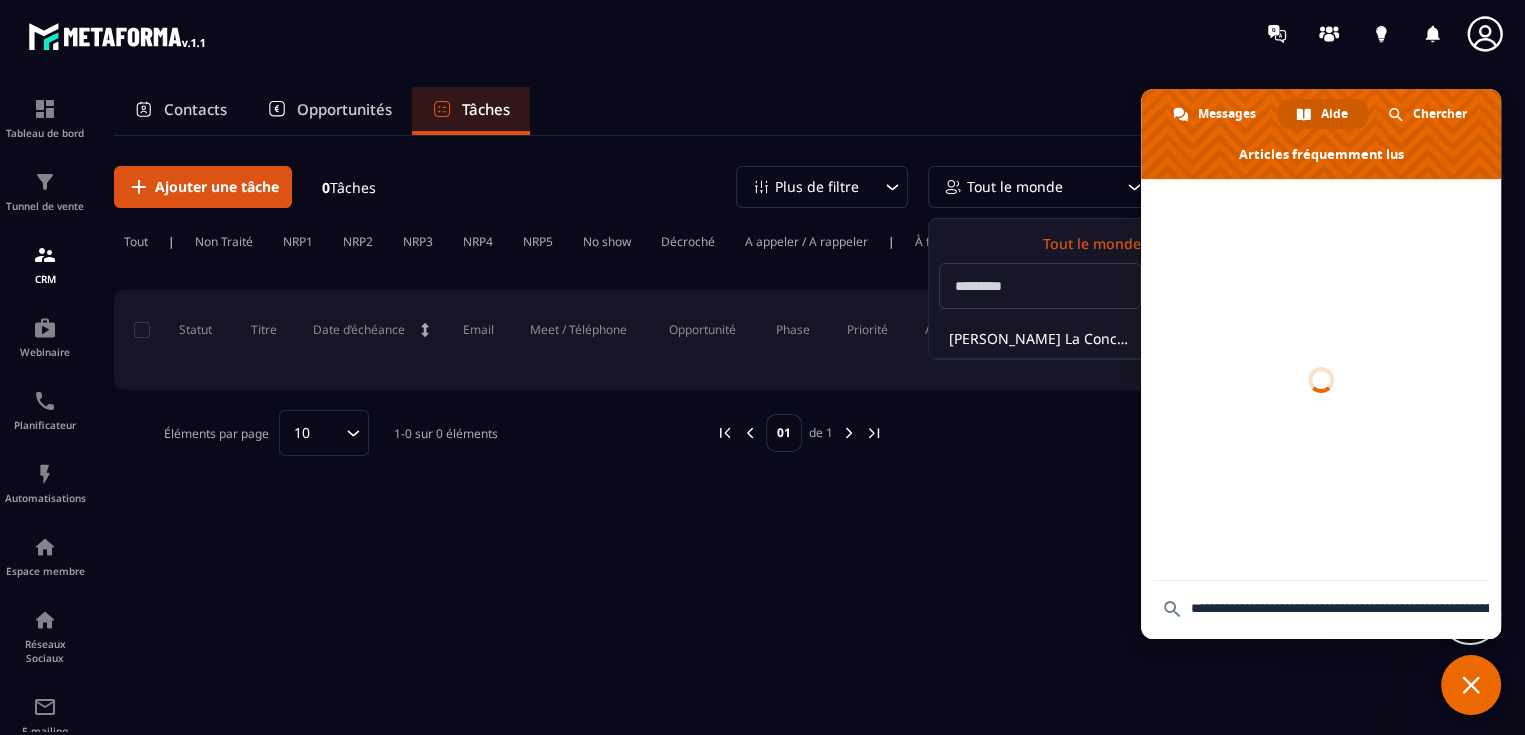 click on "Tout le monde" at bounding box center (1015, 187) 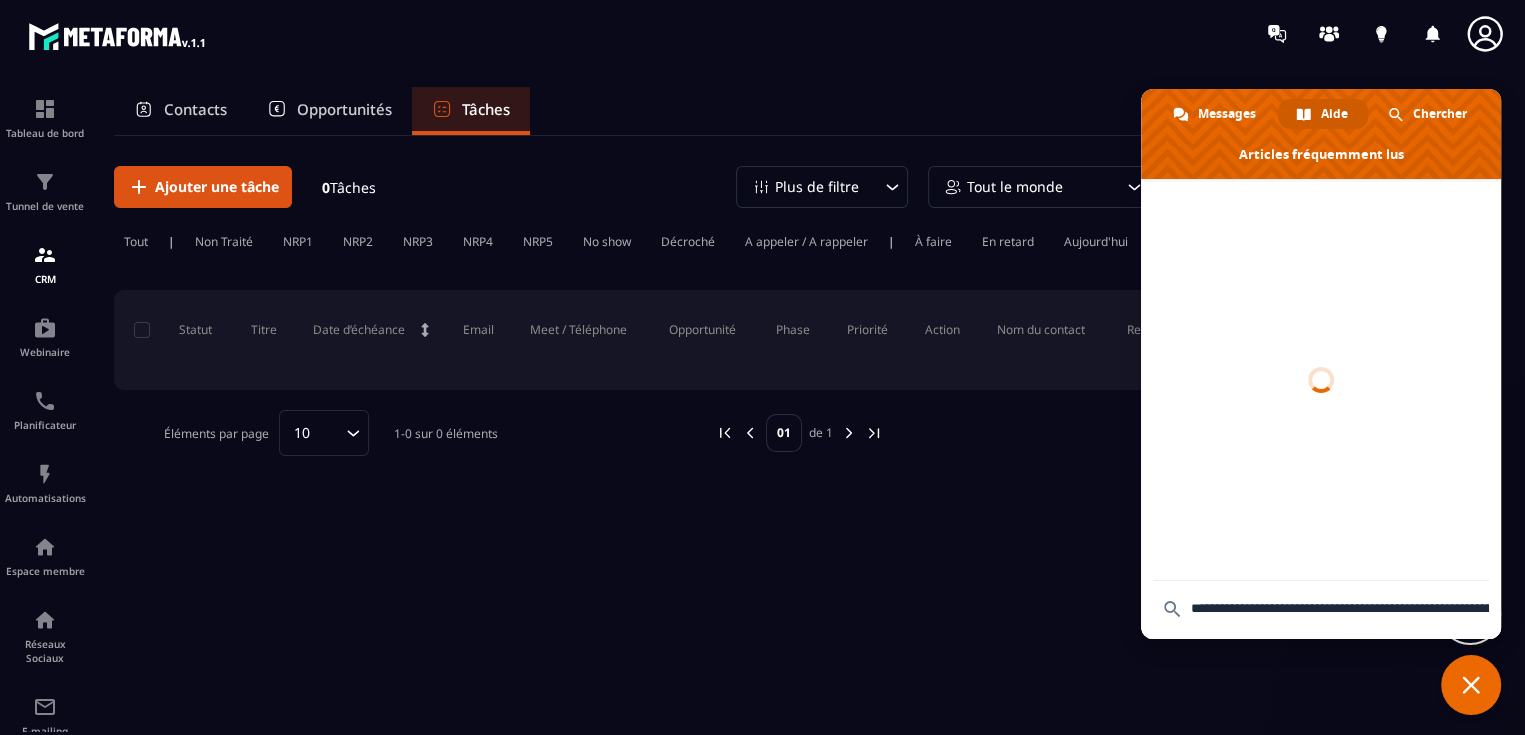 click 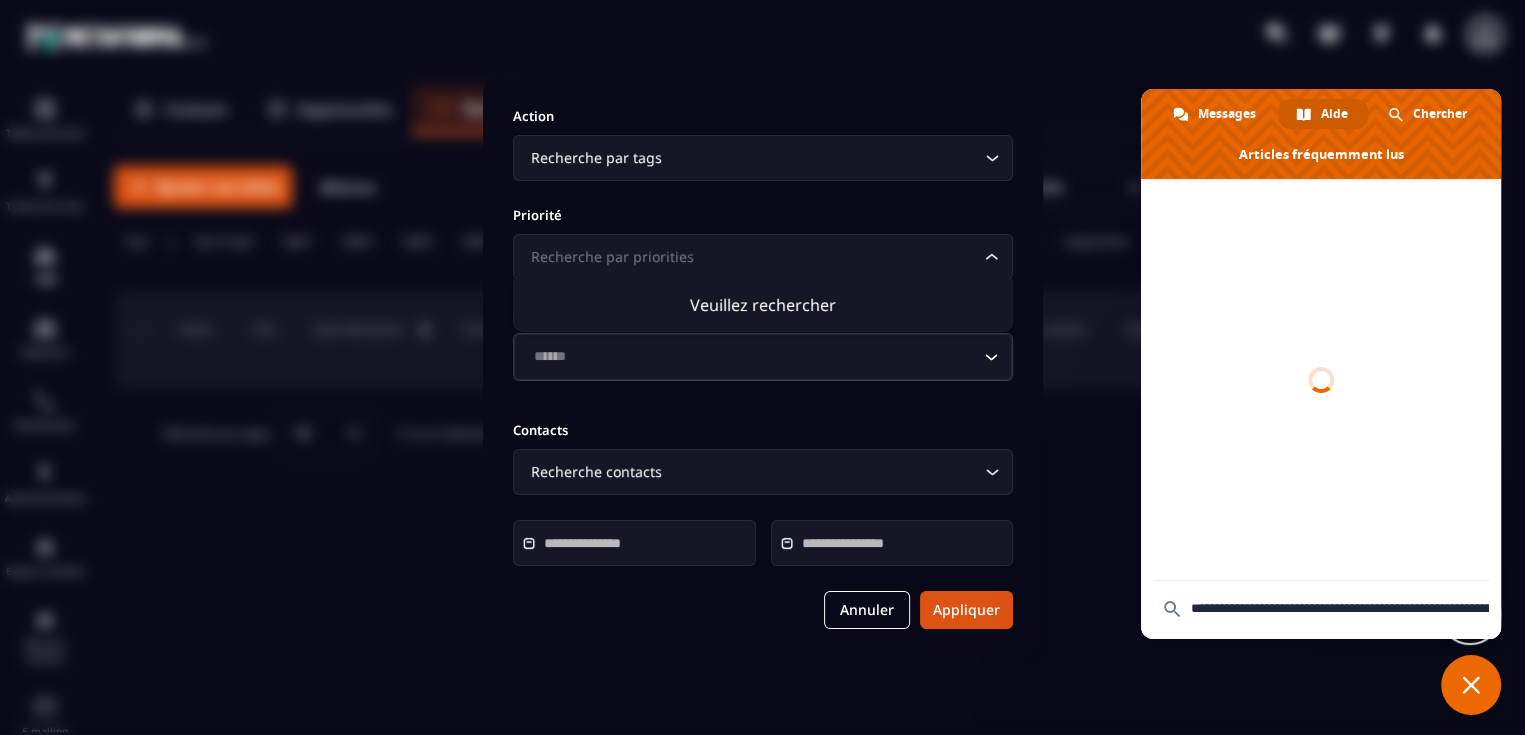 click 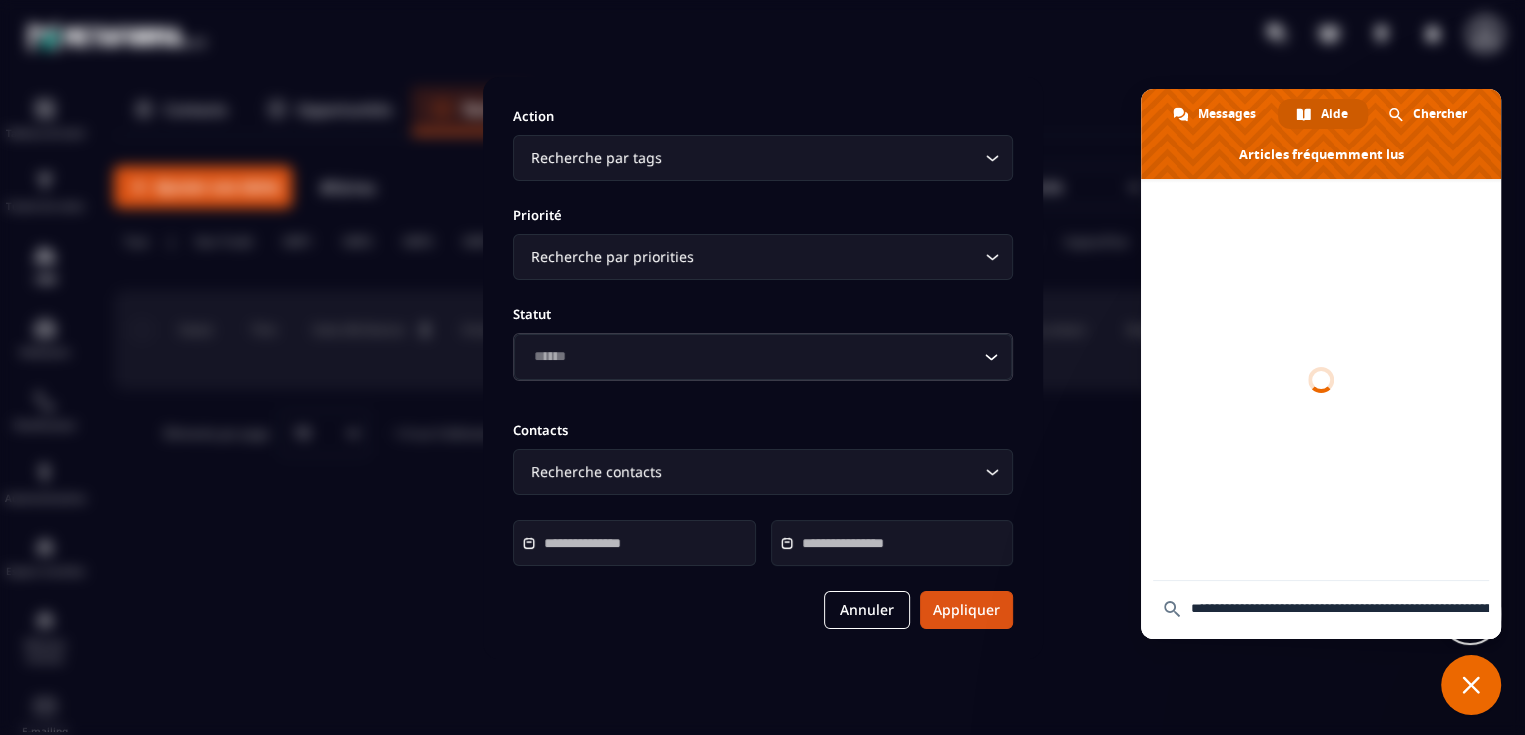 click 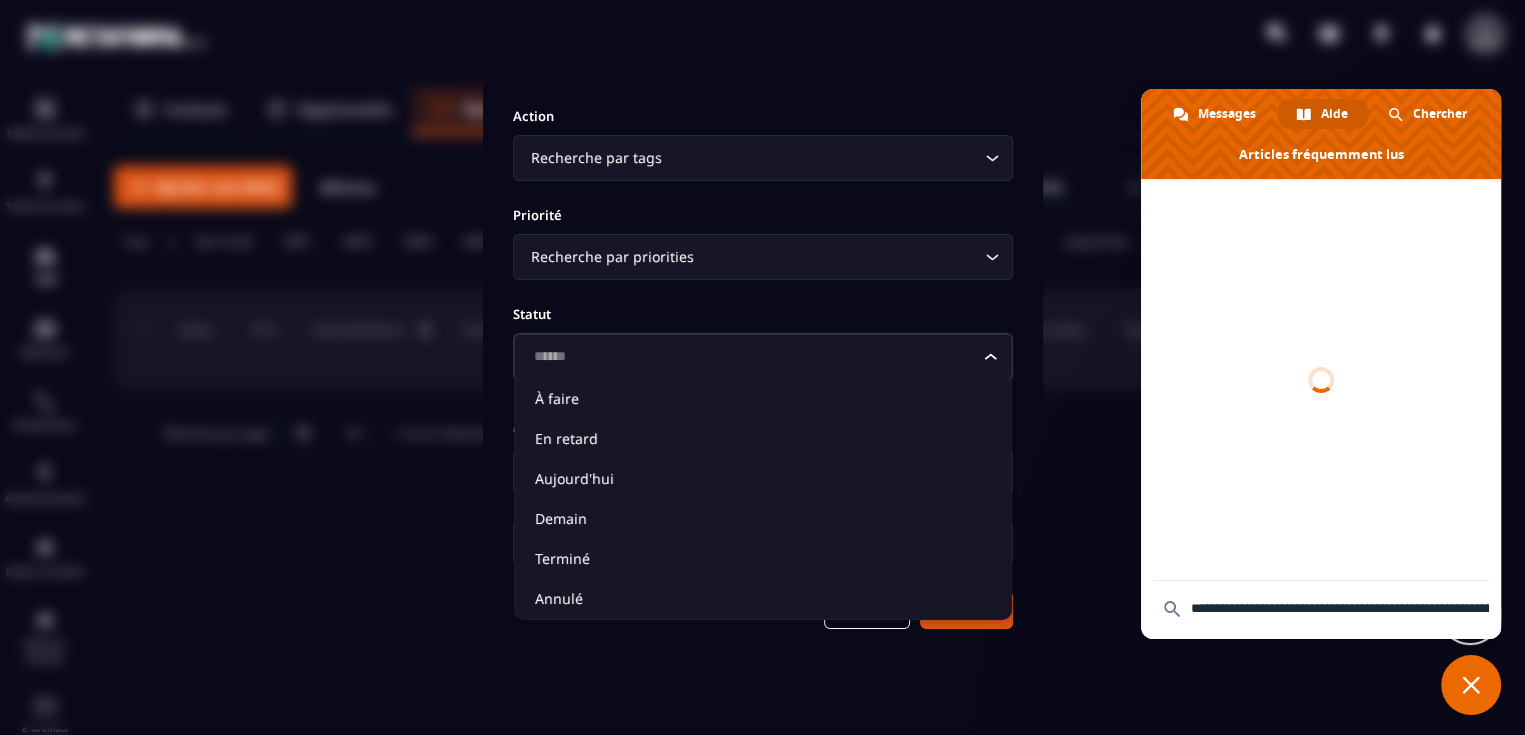 click 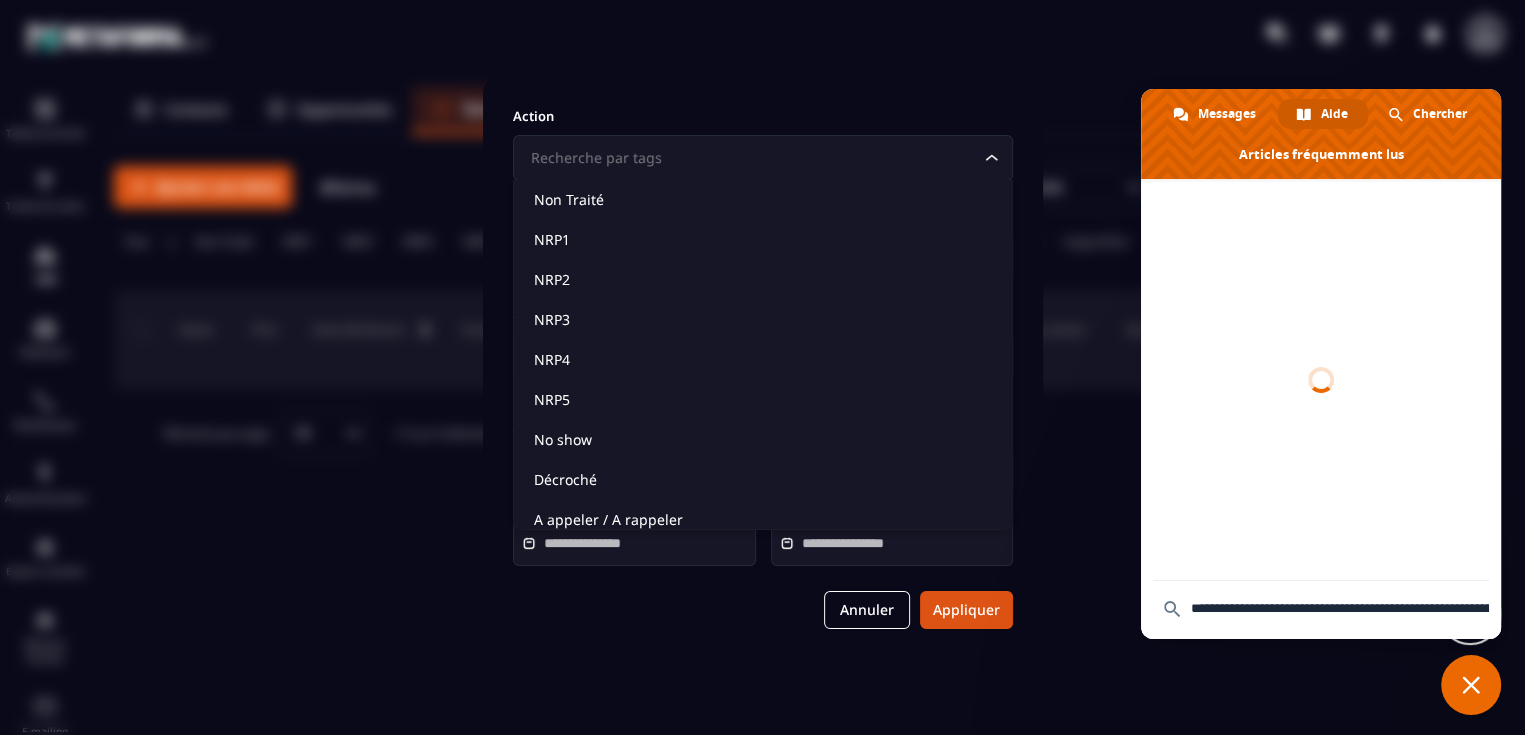 click 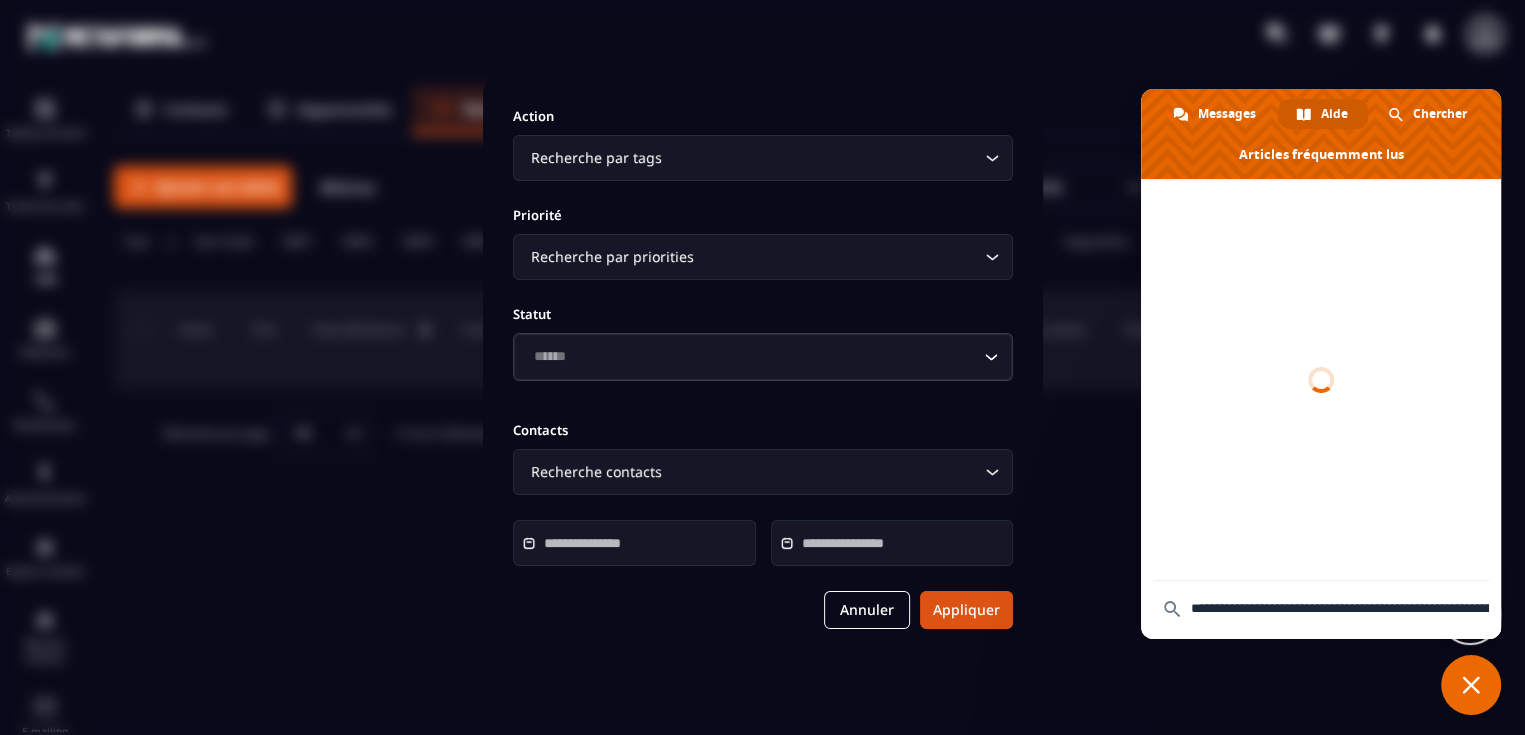 click 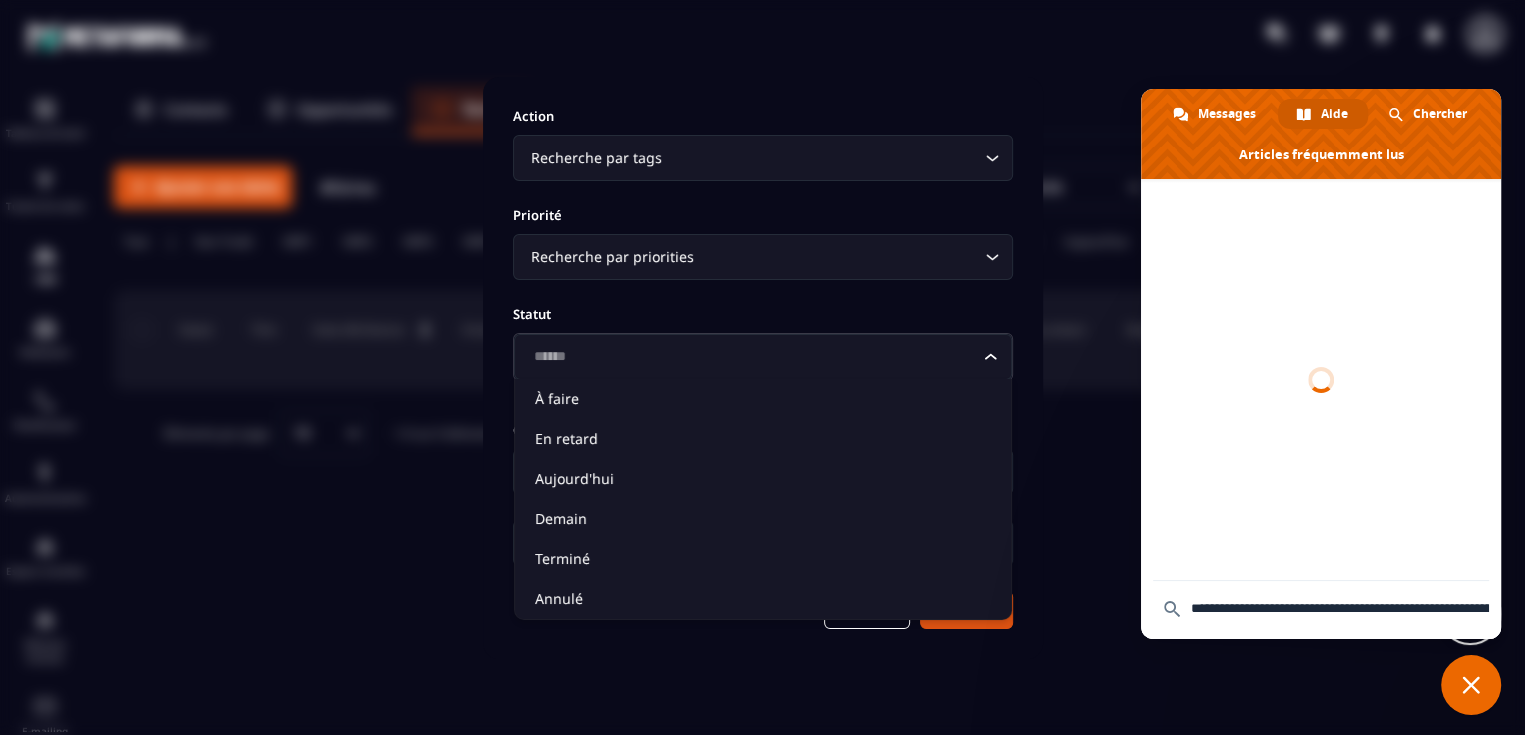 click 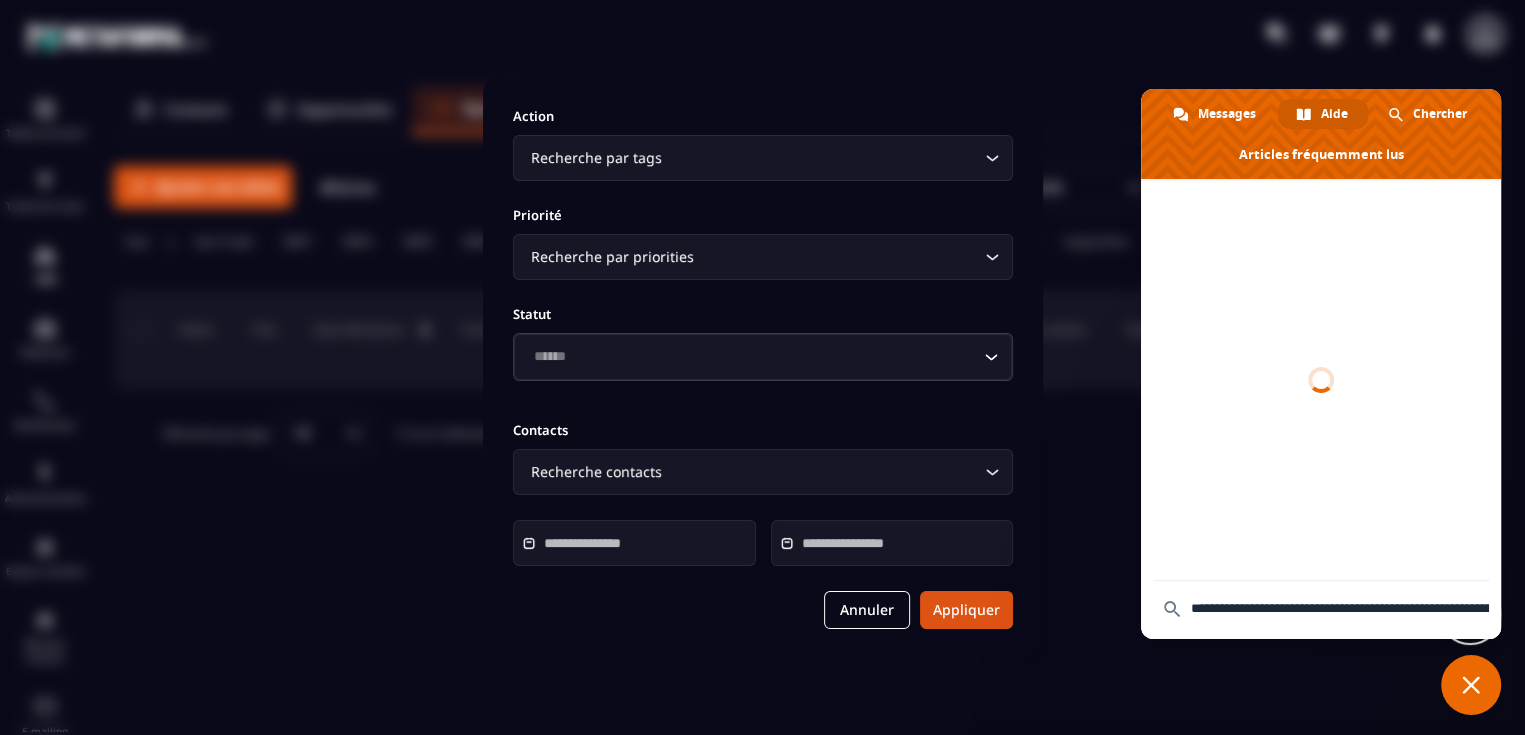 click 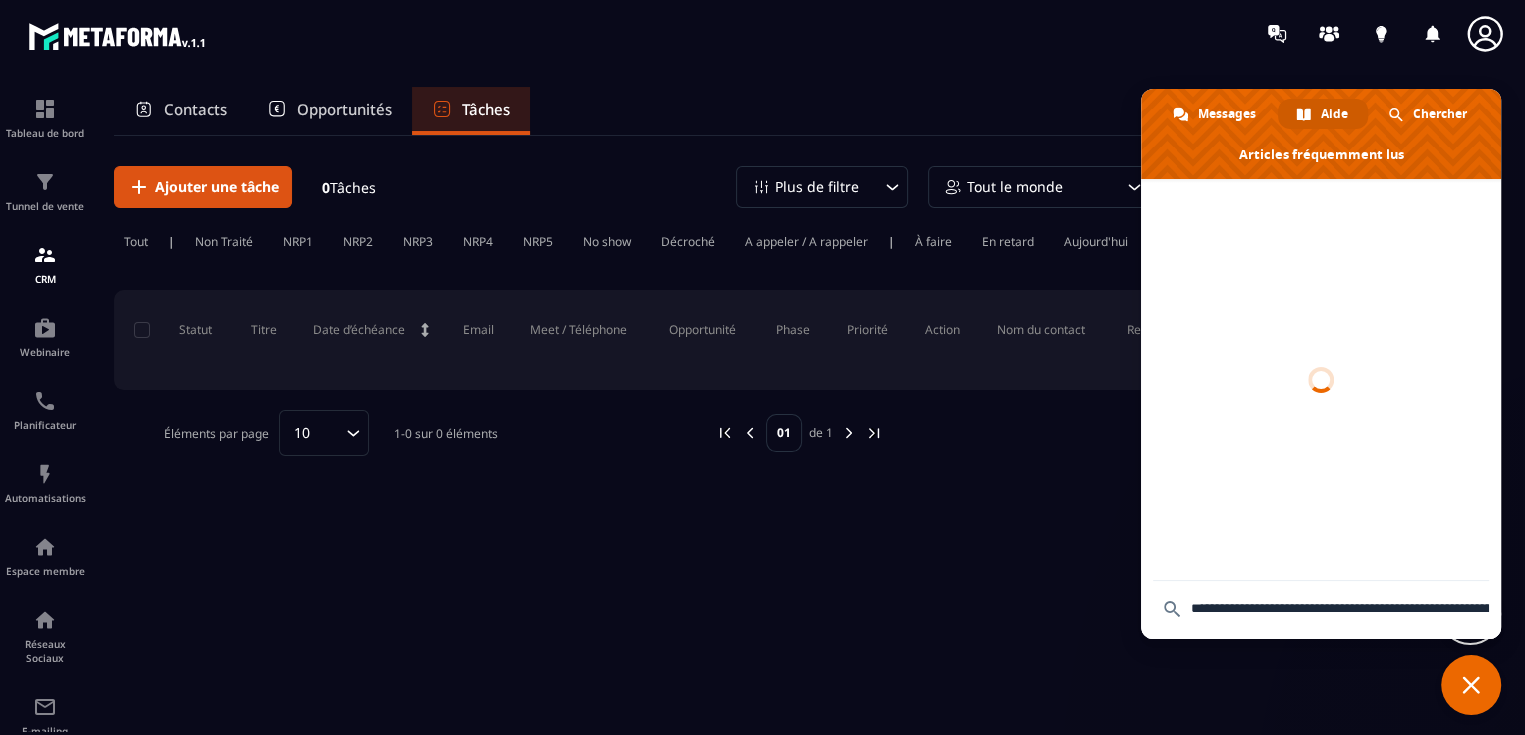 click on "**********" at bounding box center [1321, 608] 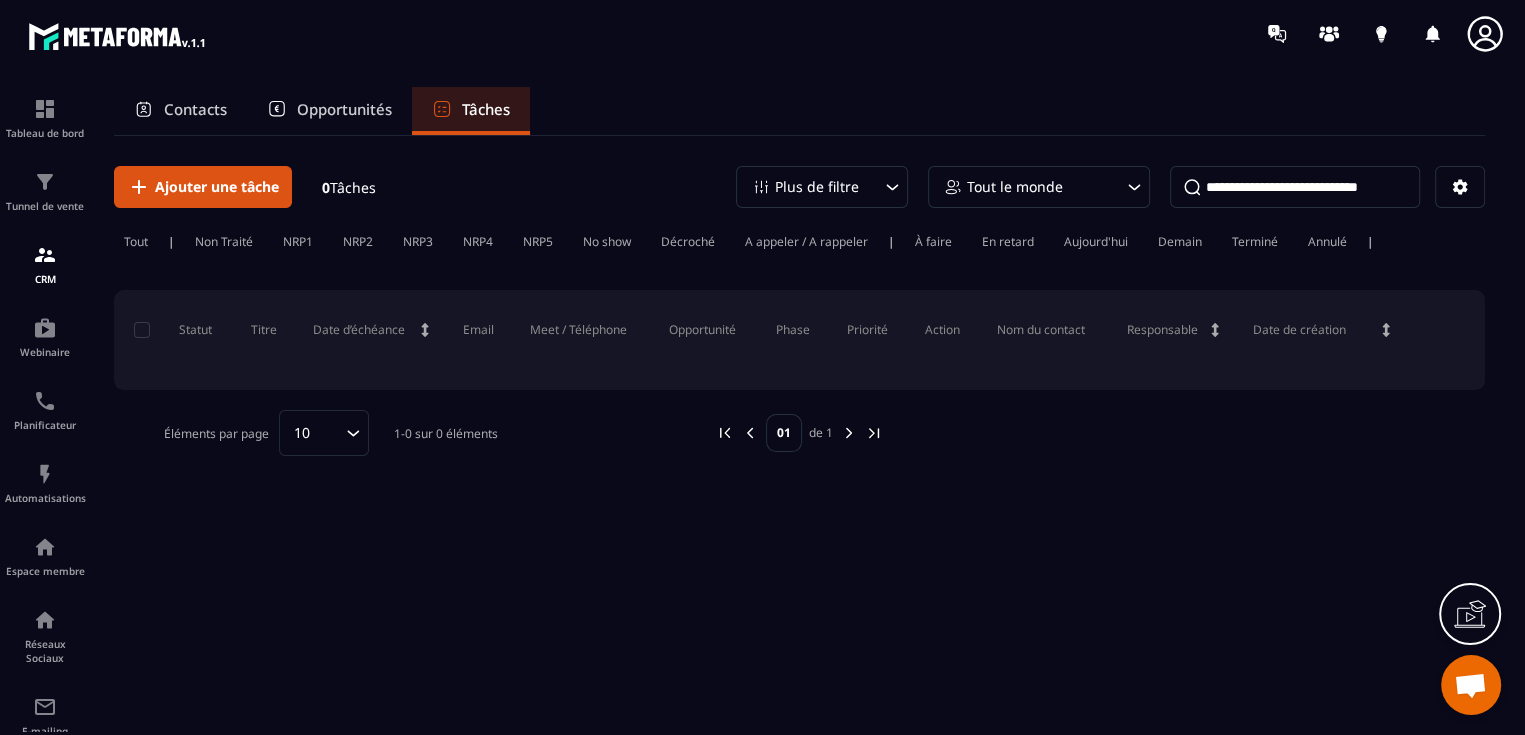 click at bounding box center (1470, 687) 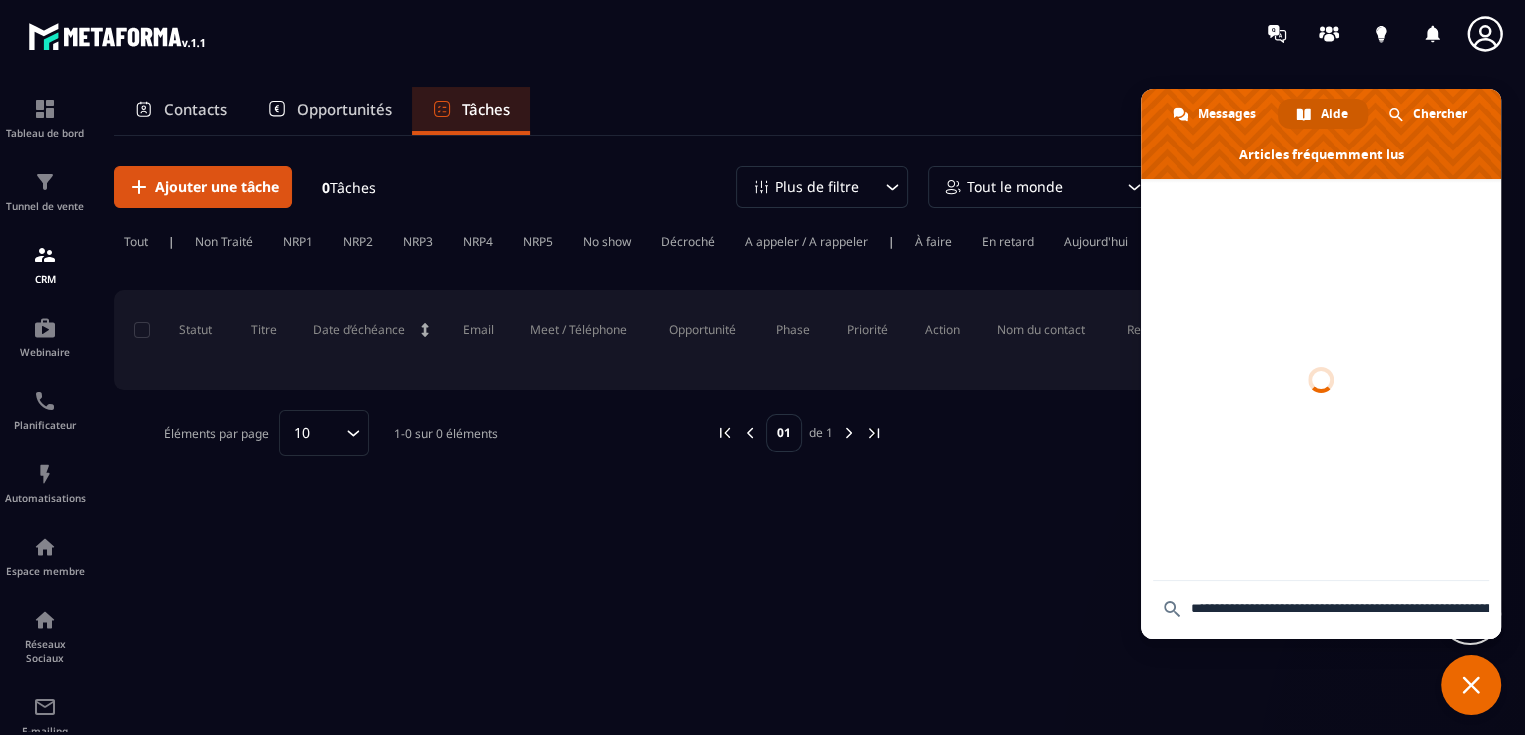 click at bounding box center (1321, 134) 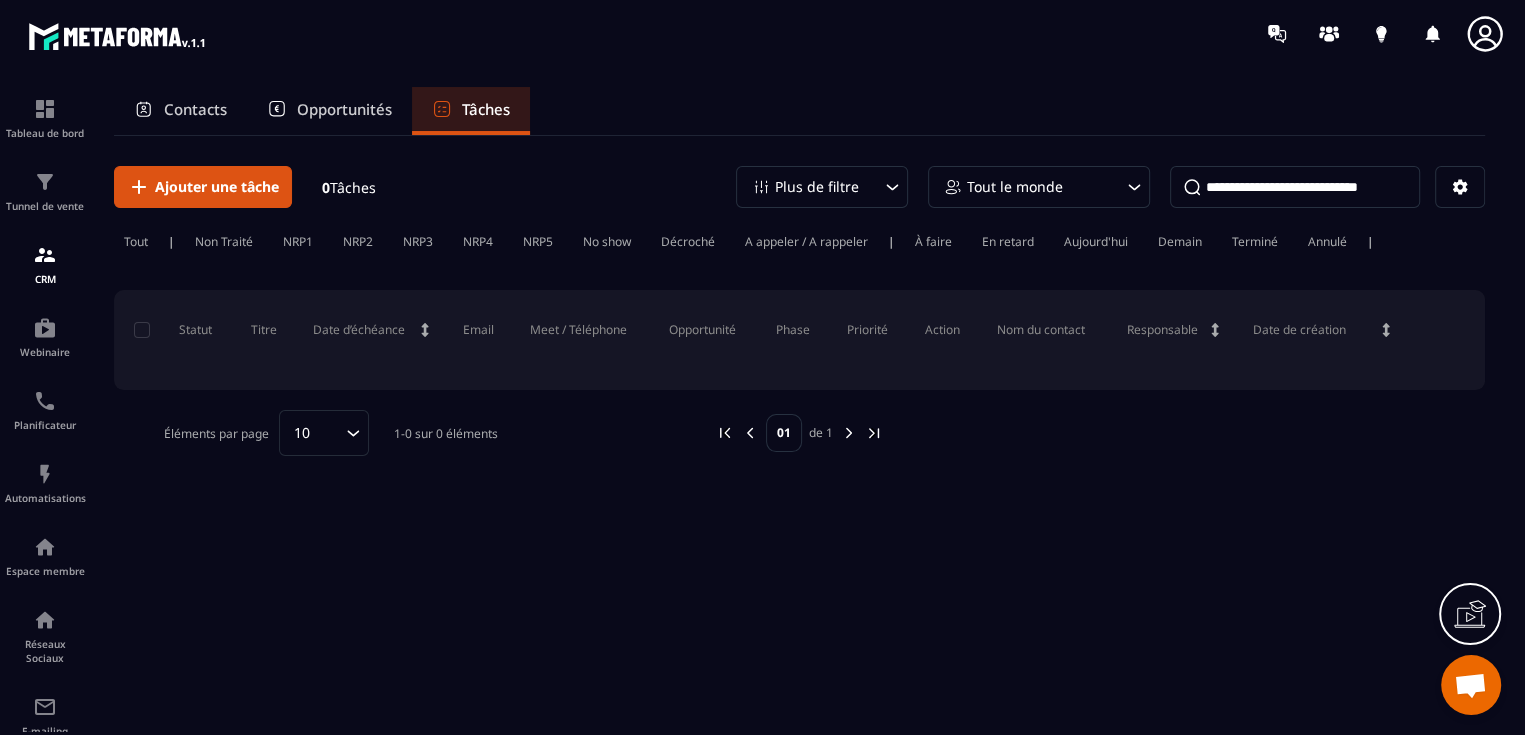 click at bounding box center (1470, 687) 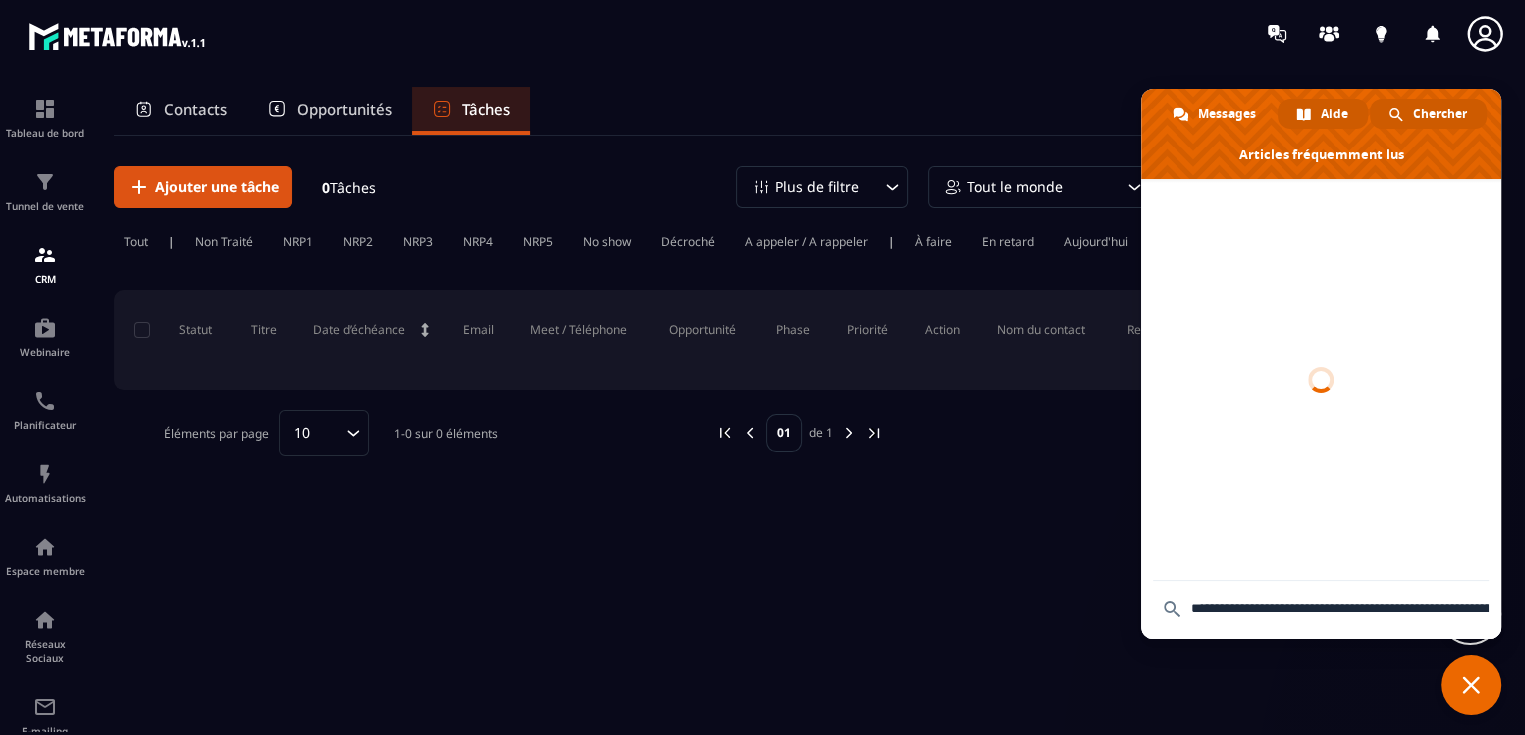 click on "Chercher" at bounding box center (1440, 114) 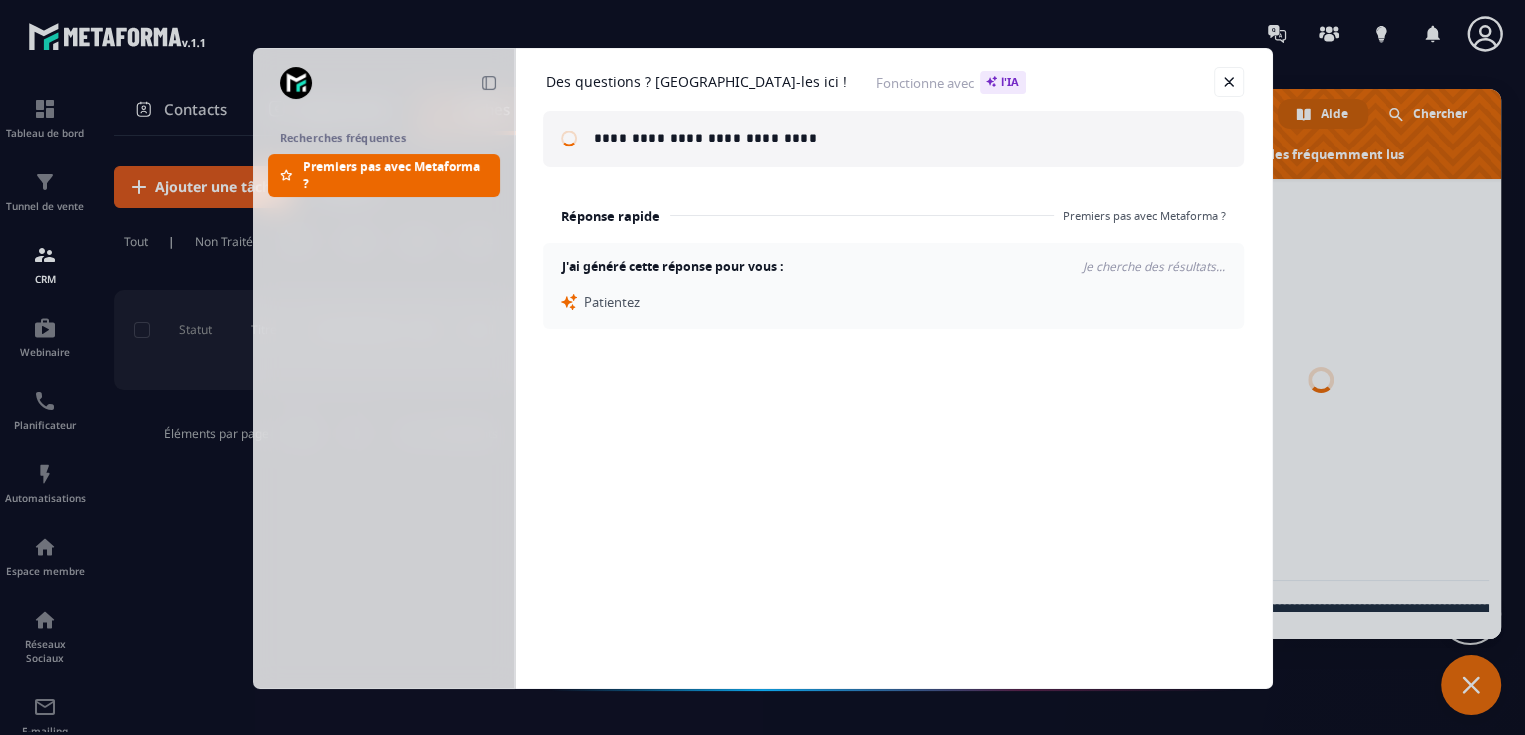 click on "Des questions ? [GEOGRAPHIC_DATA]-les ici !" at bounding box center [696, 82] 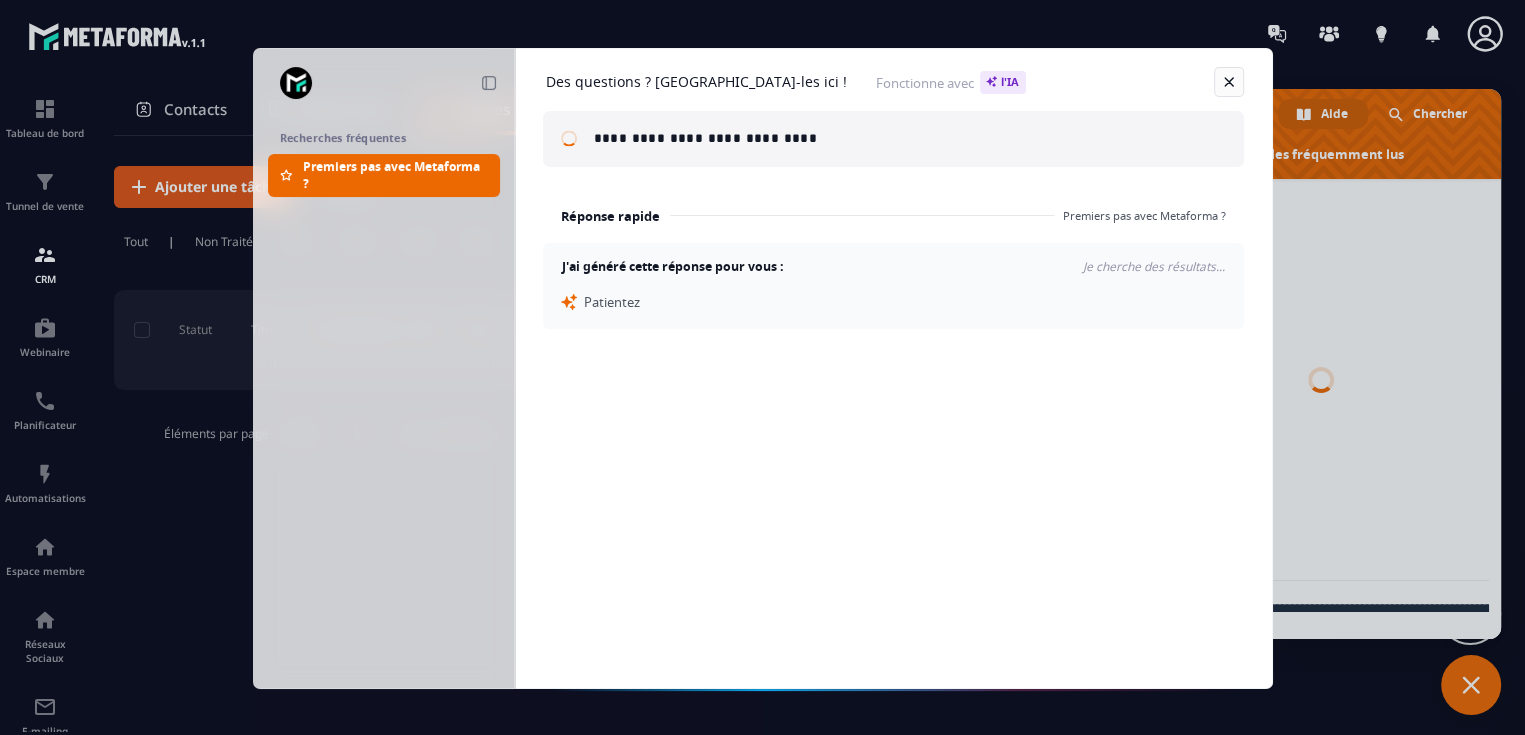 click at bounding box center (1229, 82) 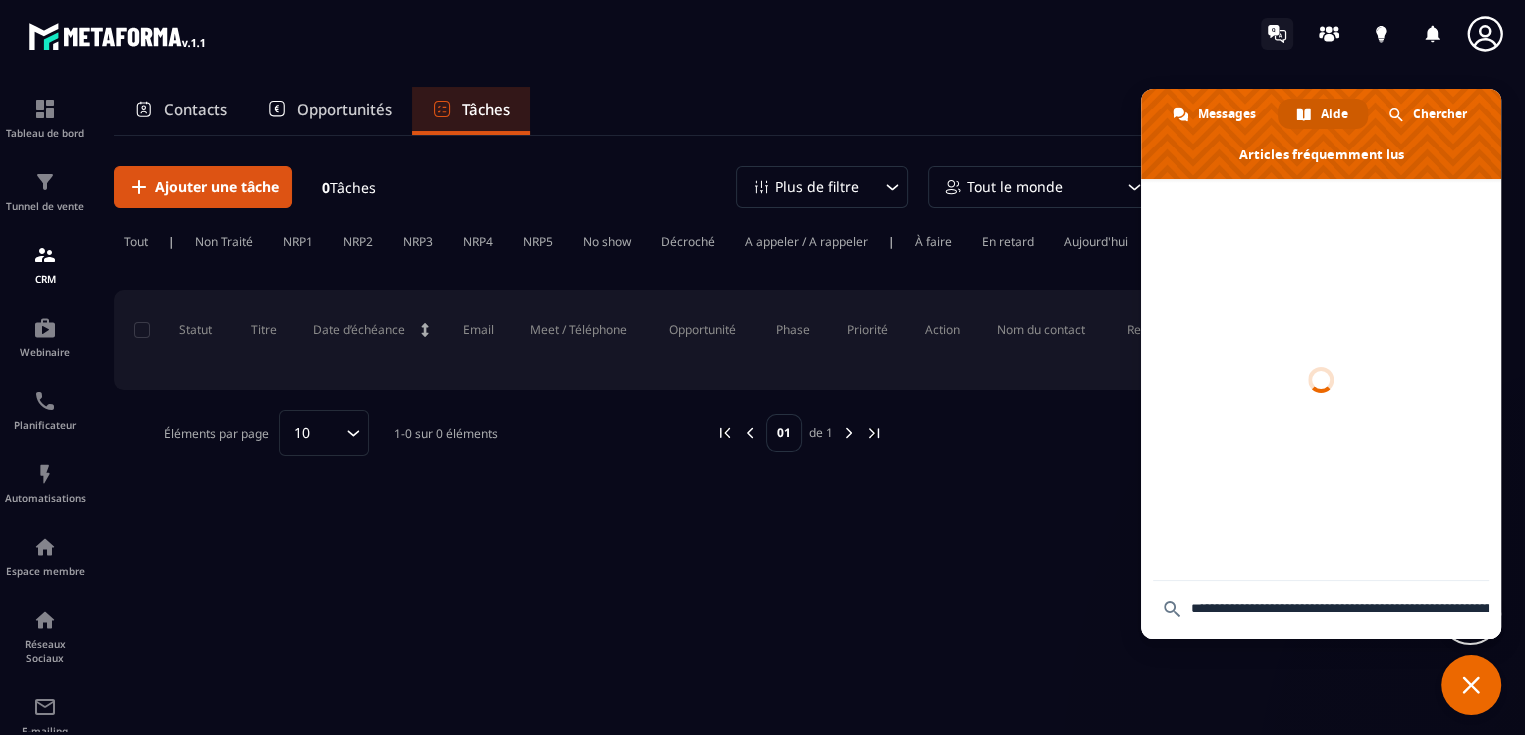 click 